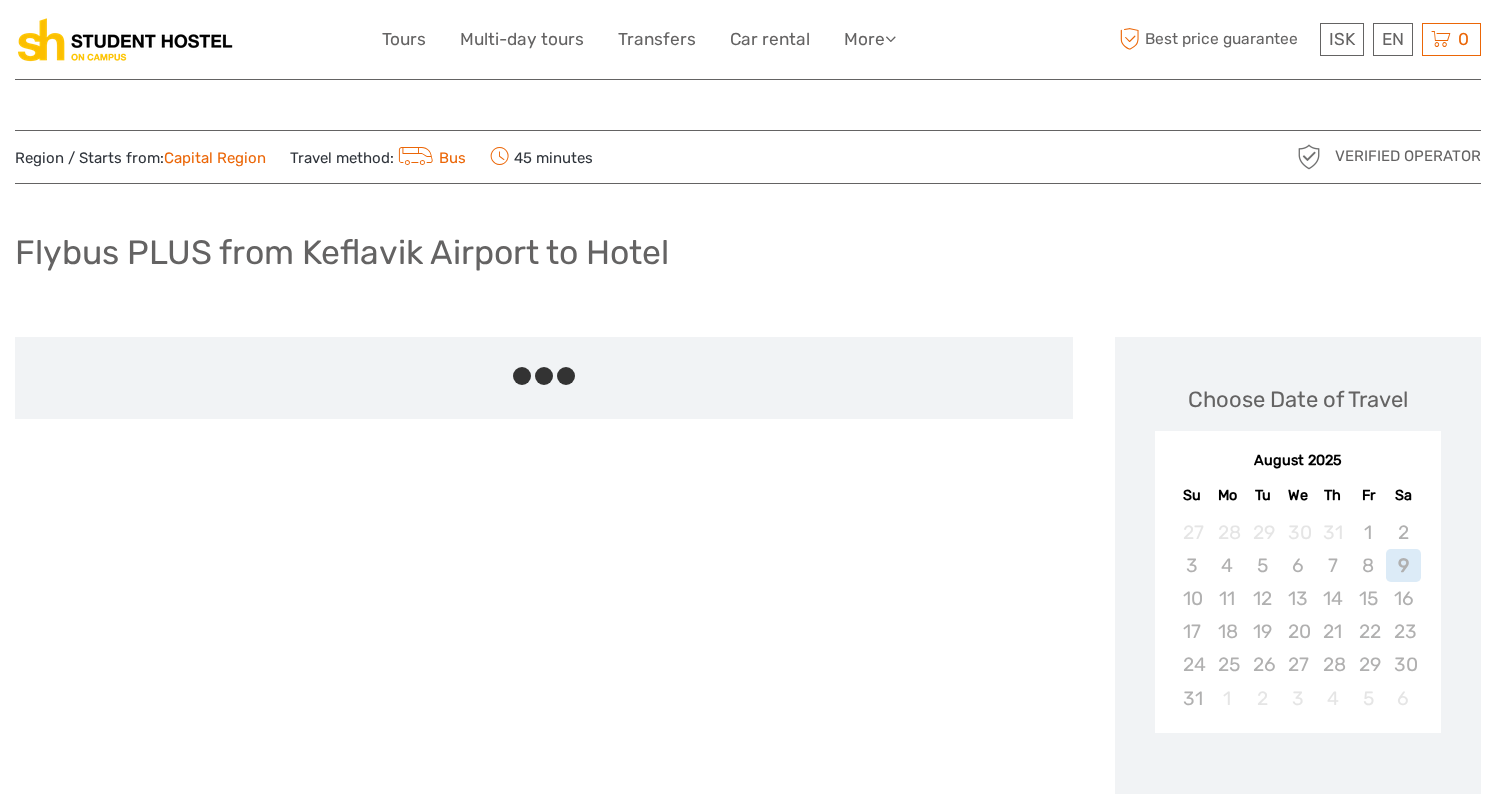scroll, scrollTop: 484, scrollLeft: 0, axis: vertical 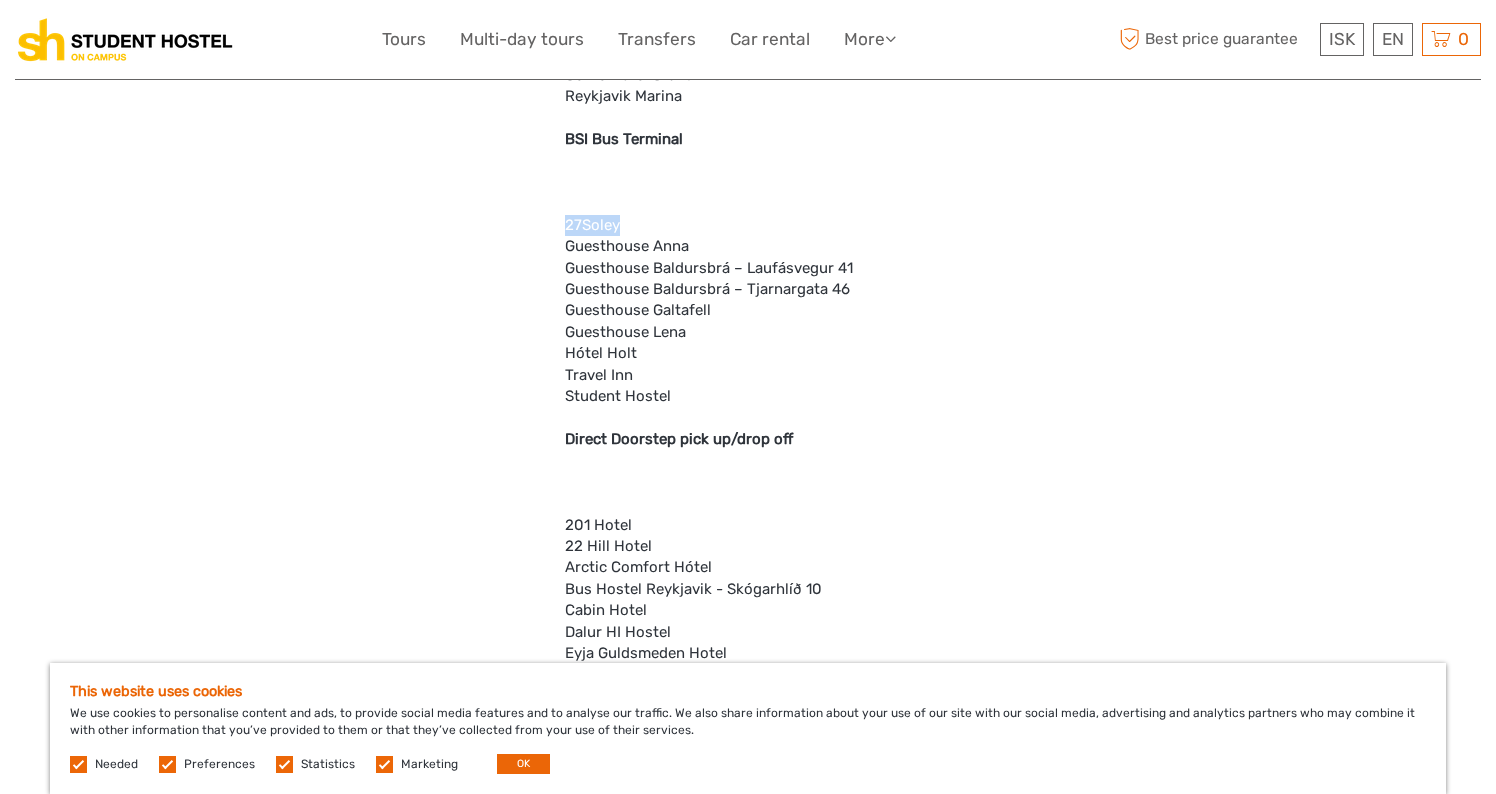 drag, startPoint x: 627, startPoint y: 229, endPoint x: 563, endPoint y: 235, distance: 64.28063 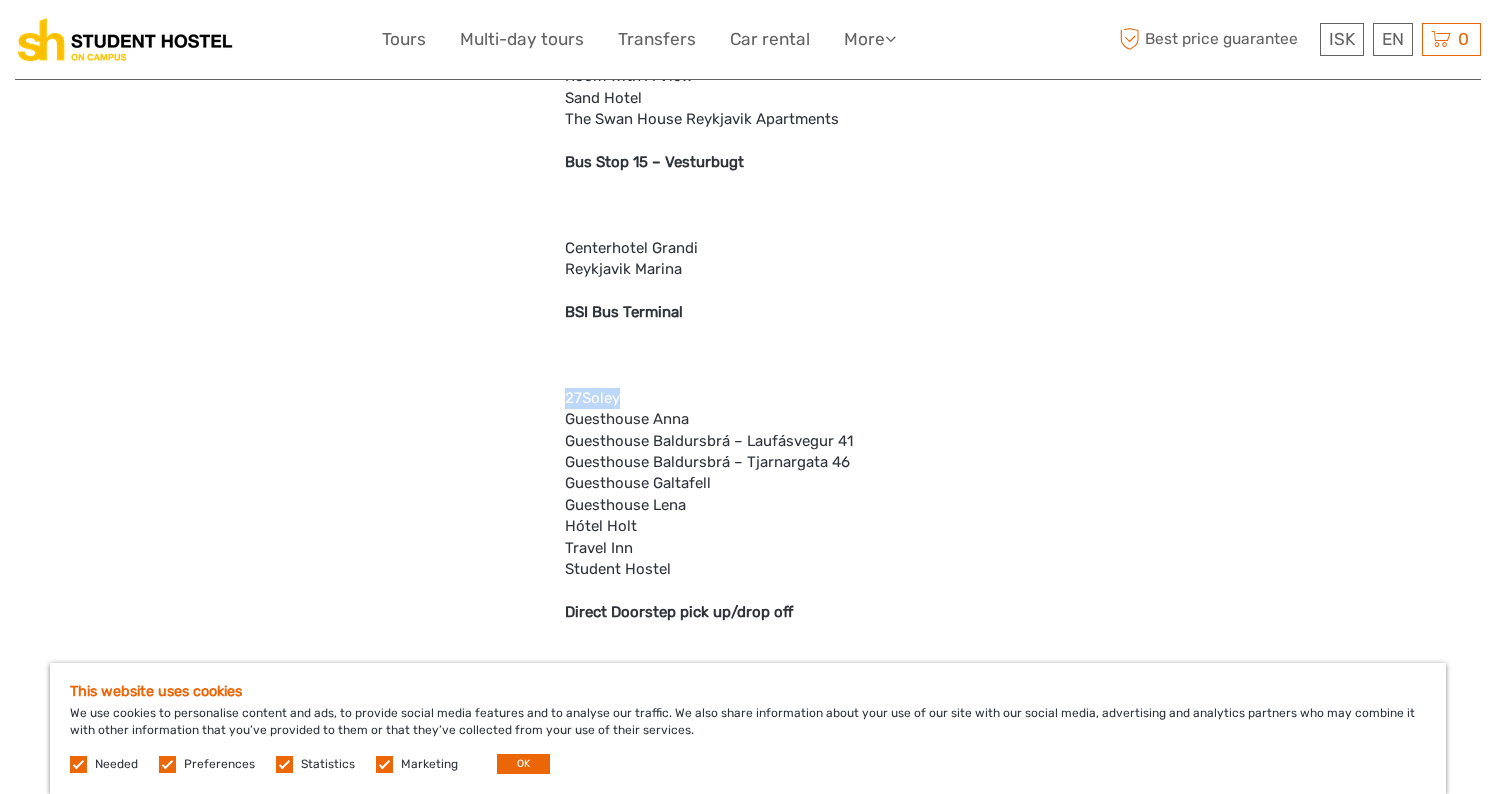 scroll, scrollTop: 5372, scrollLeft: 0, axis: vertical 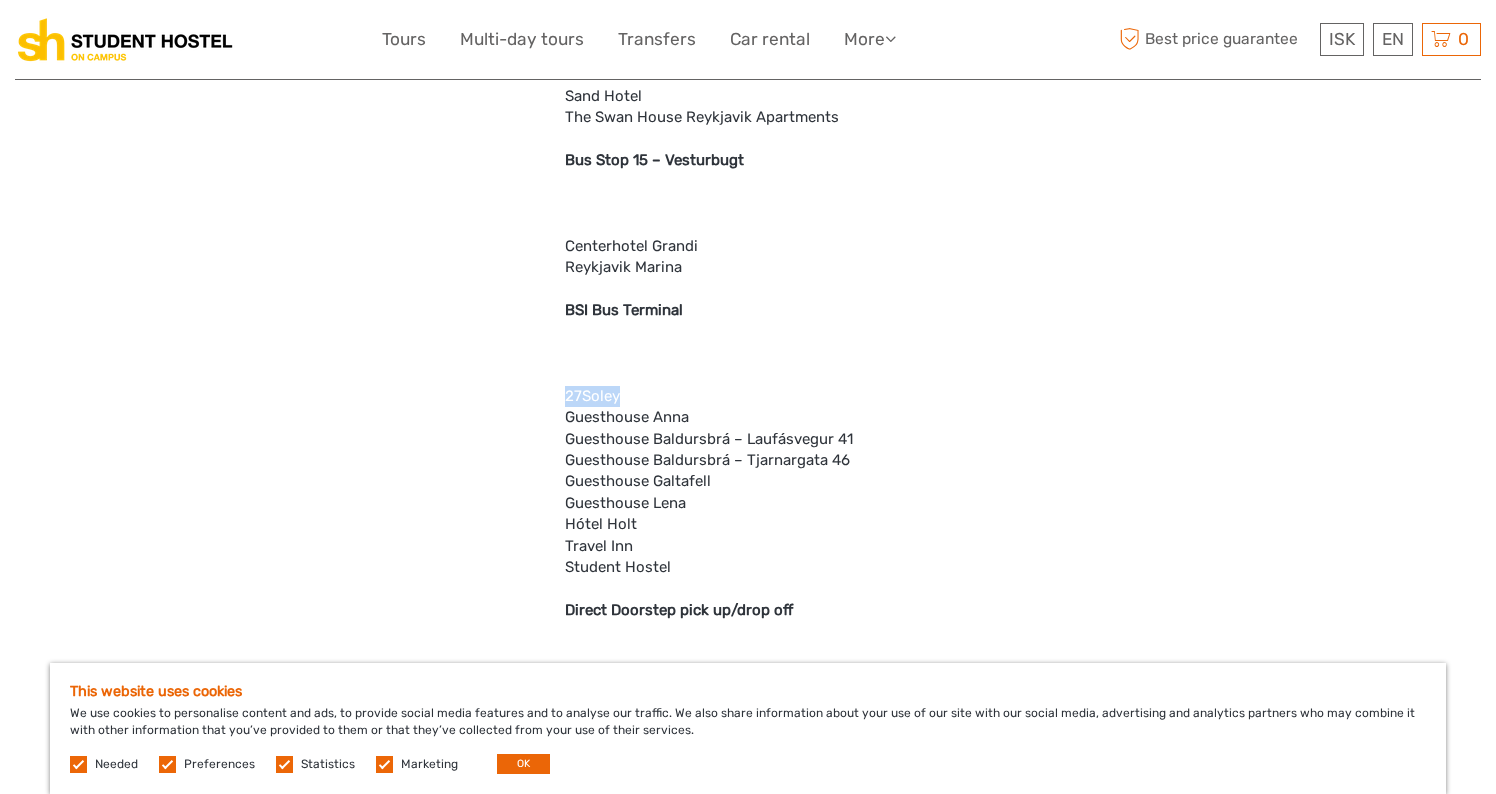 click on "BSI  Bus Terminal" at bounding box center [624, 310] 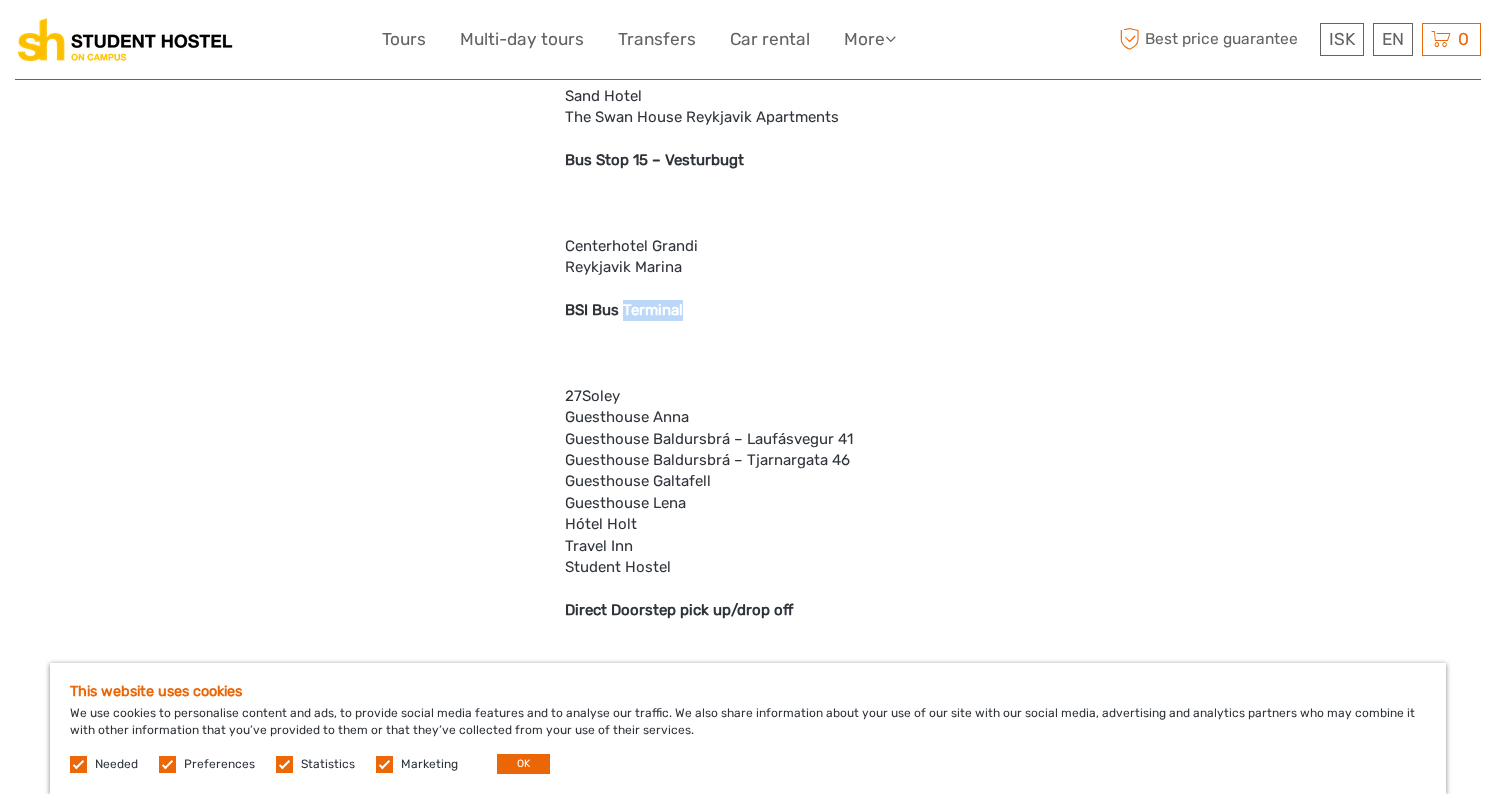 click on "BSI  Bus Terminal" at bounding box center (624, 310) 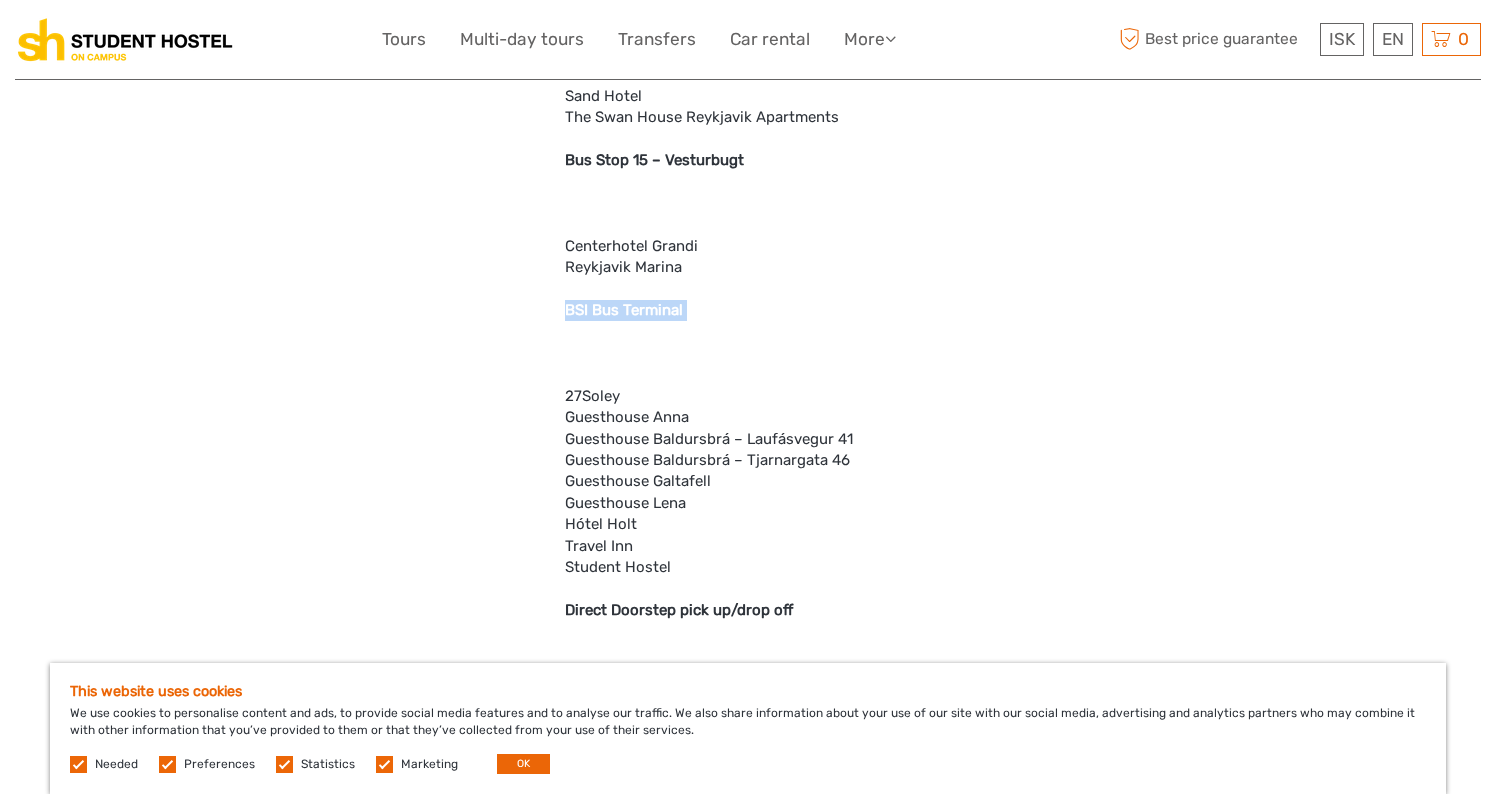 click on "BSI  Bus Terminal" at bounding box center [624, 310] 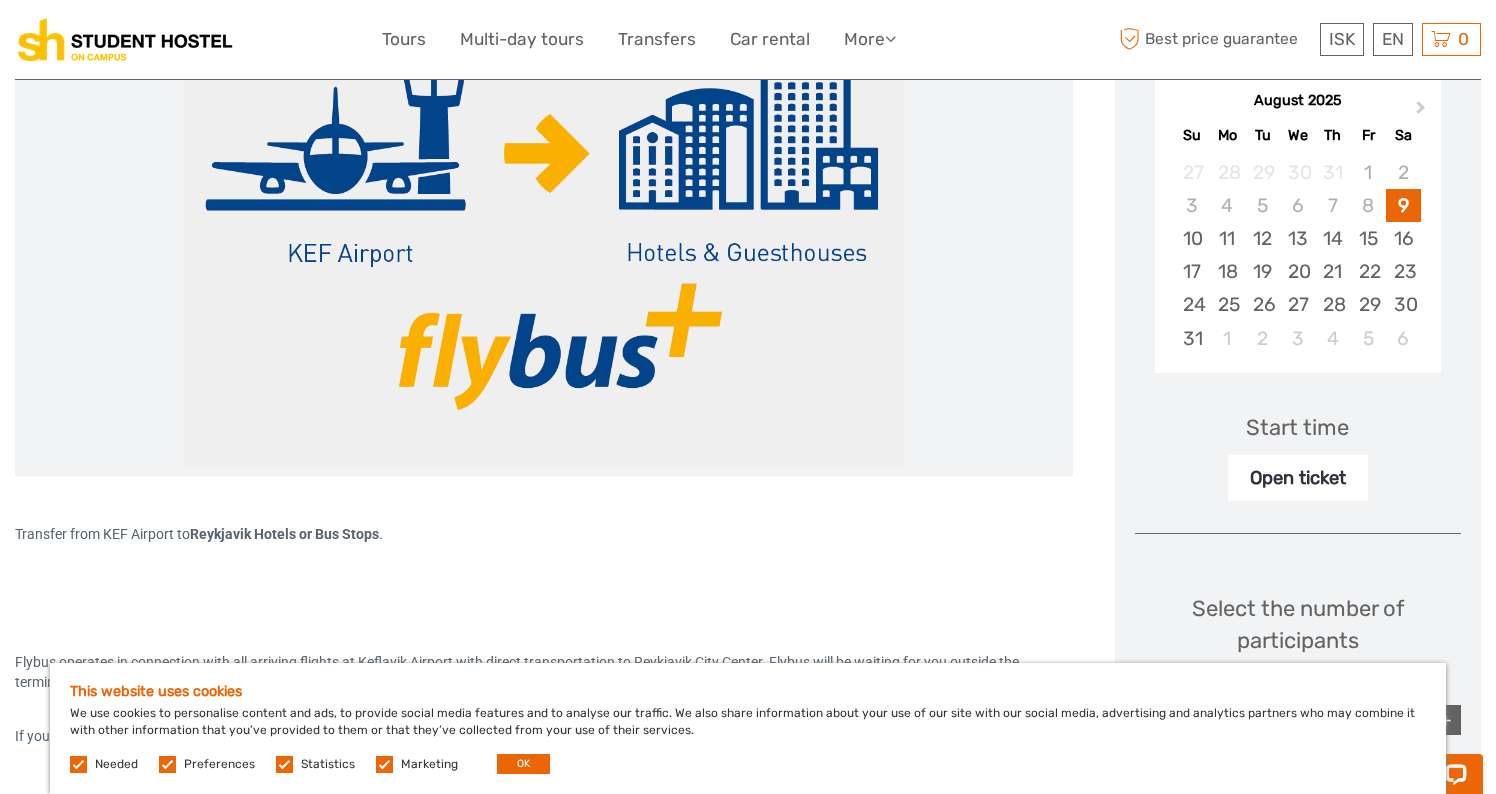 scroll, scrollTop: 415, scrollLeft: 0, axis: vertical 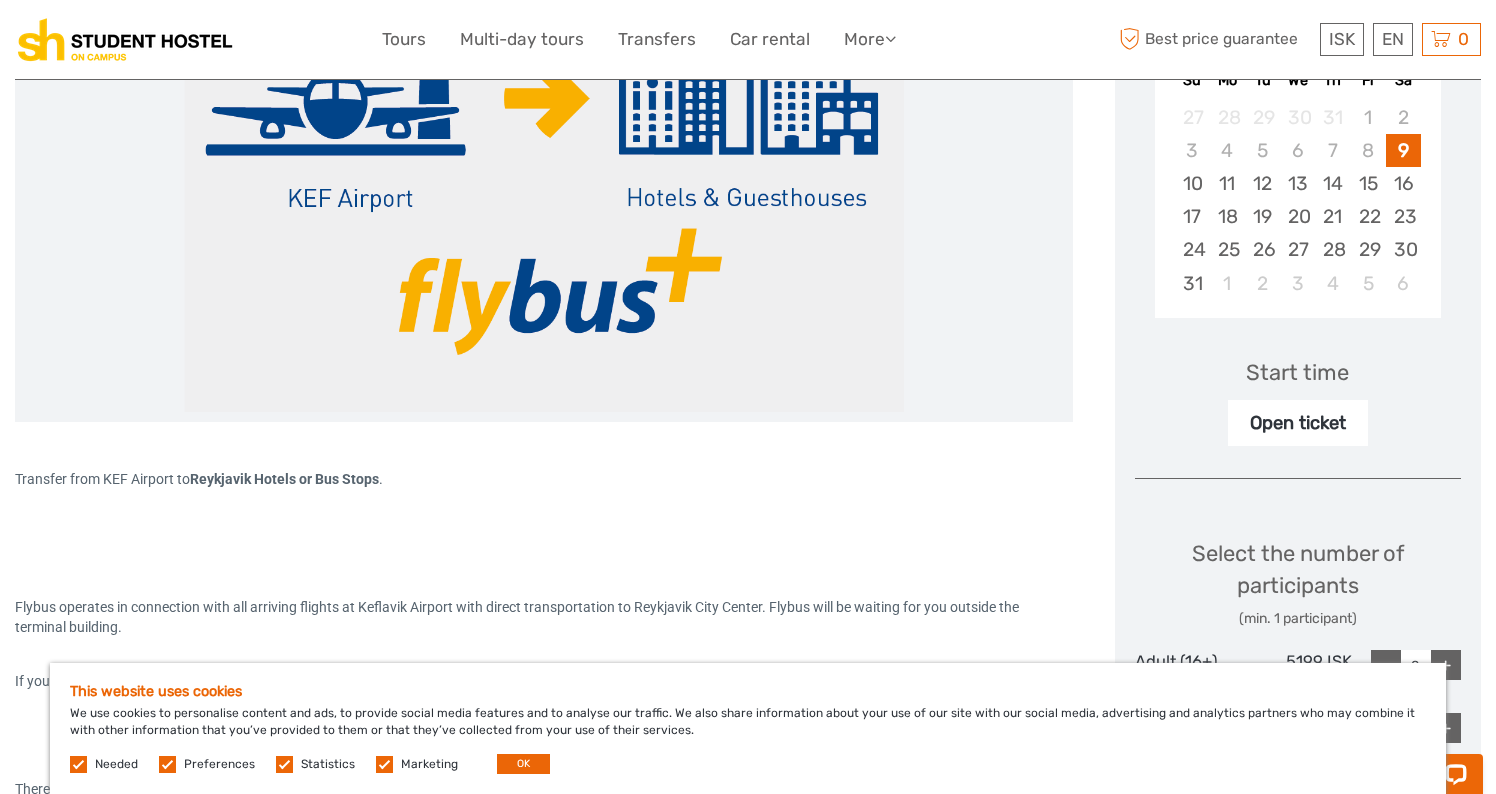 click on "Start time" at bounding box center [1297, 372] 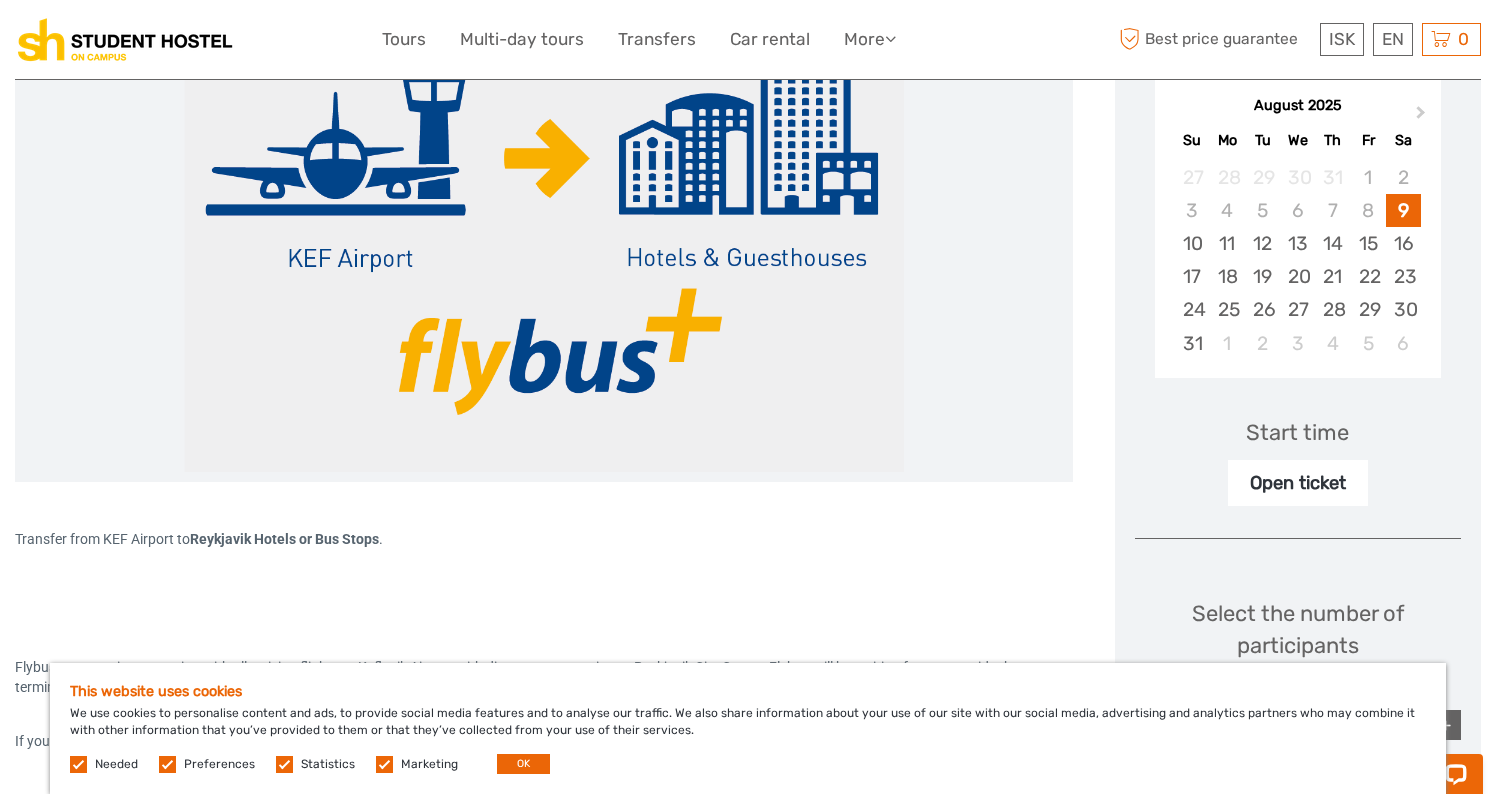 scroll, scrollTop: 340, scrollLeft: 0, axis: vertical 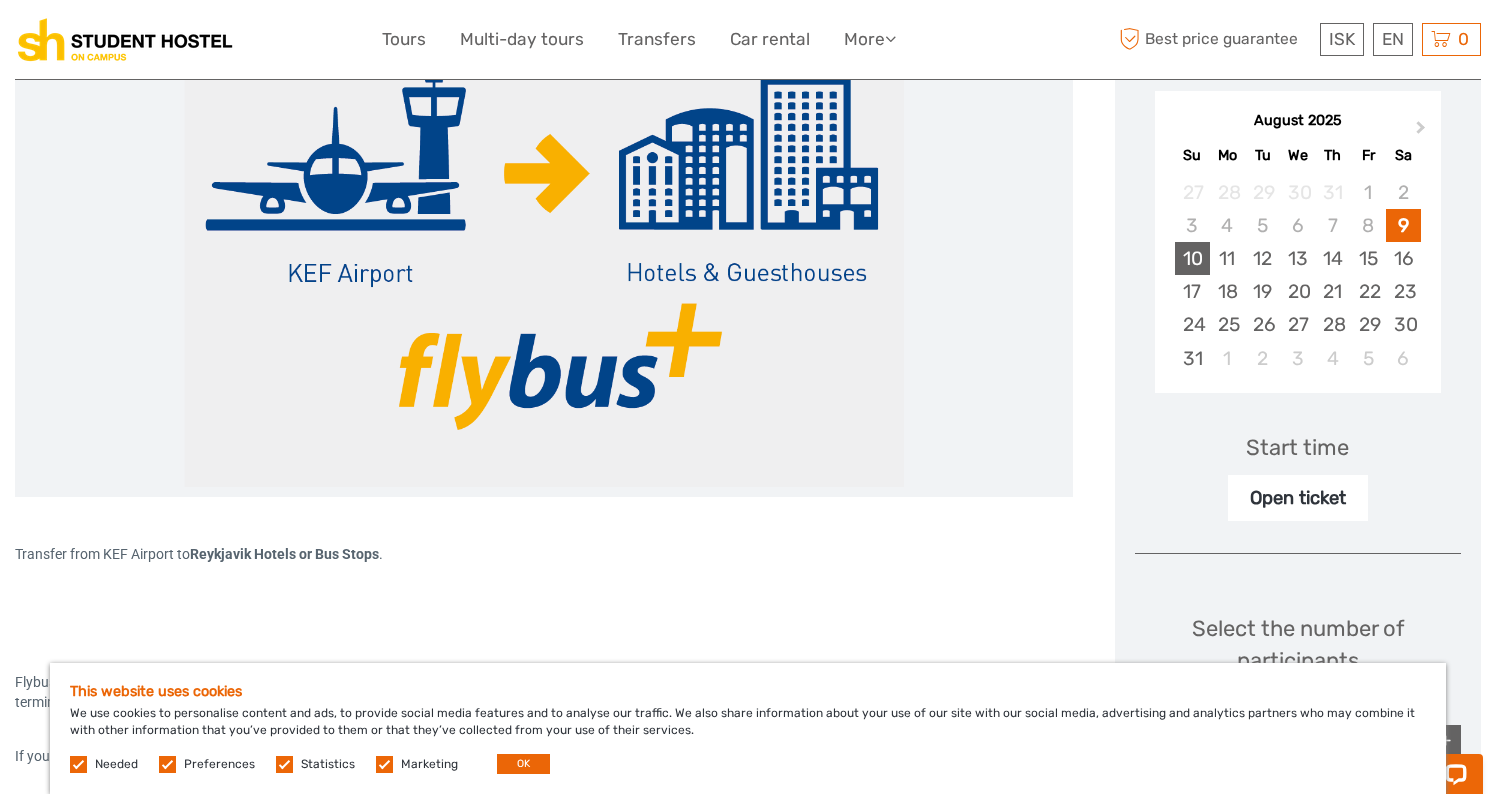 click on "10" at bounding box center (1192, 258) 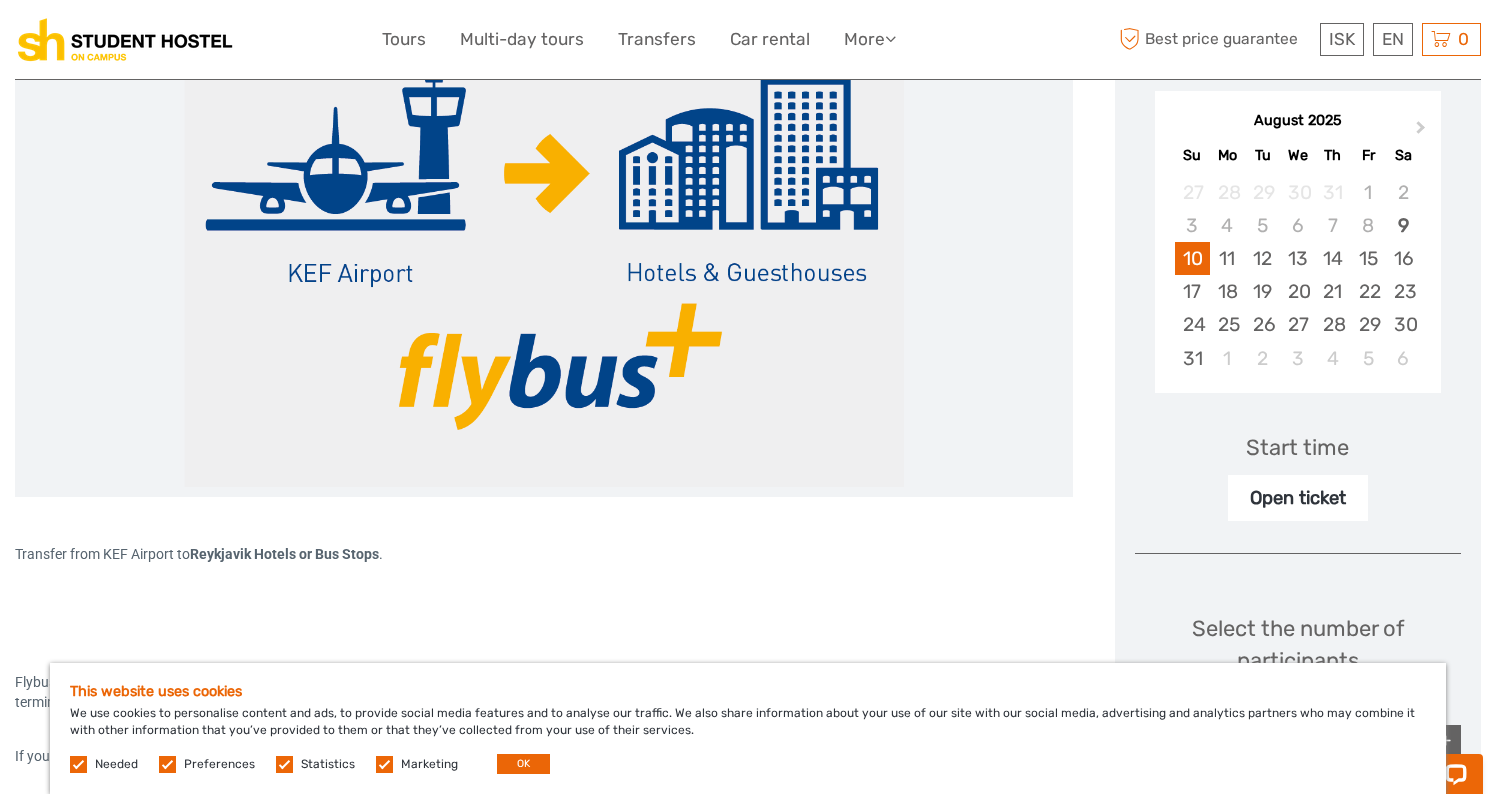 click on "Open ticket" at bounding box center [1298, 498] 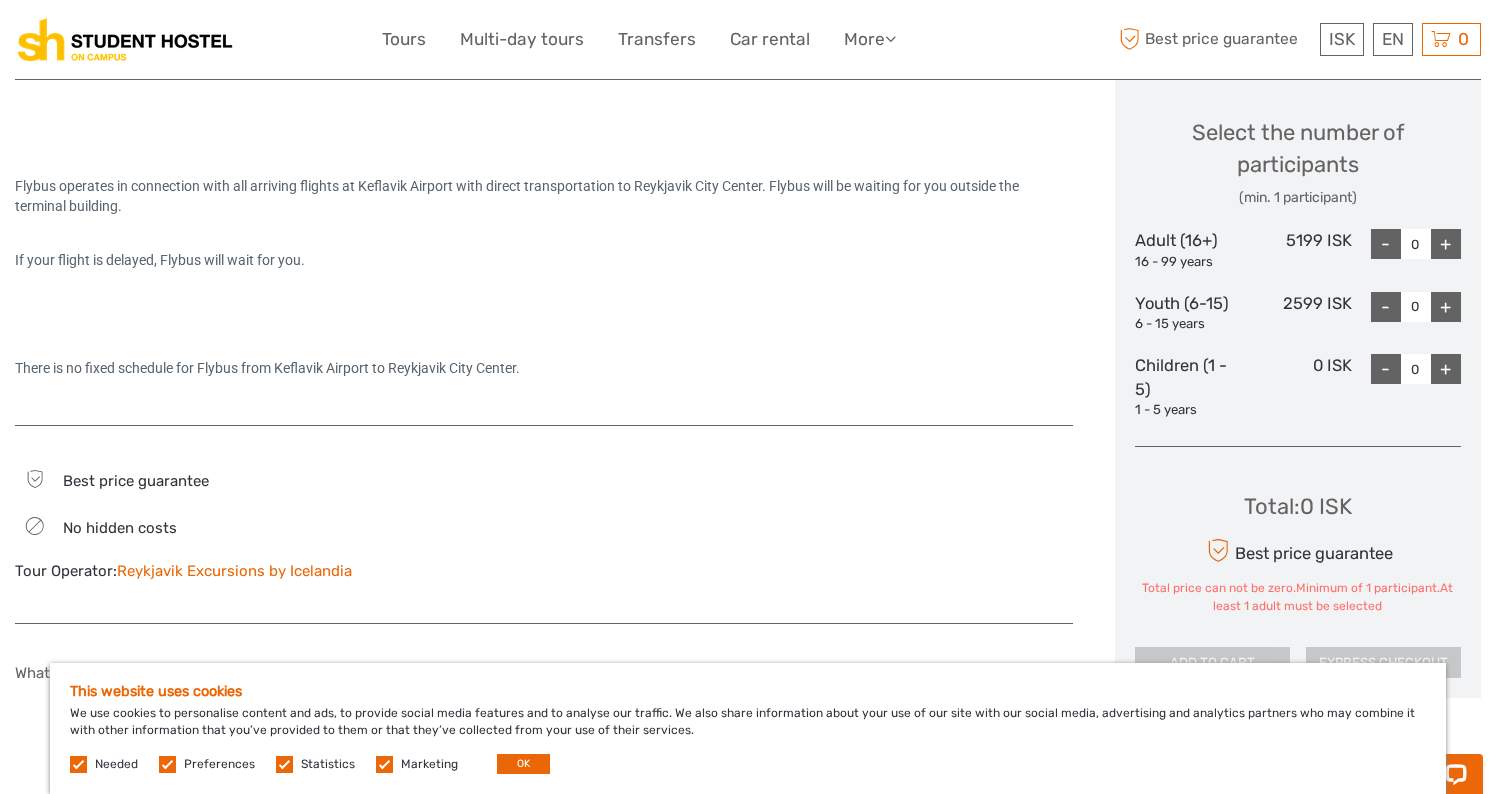 scroll, scrollTop: 835, scrollLeft: 0, axis: vertical 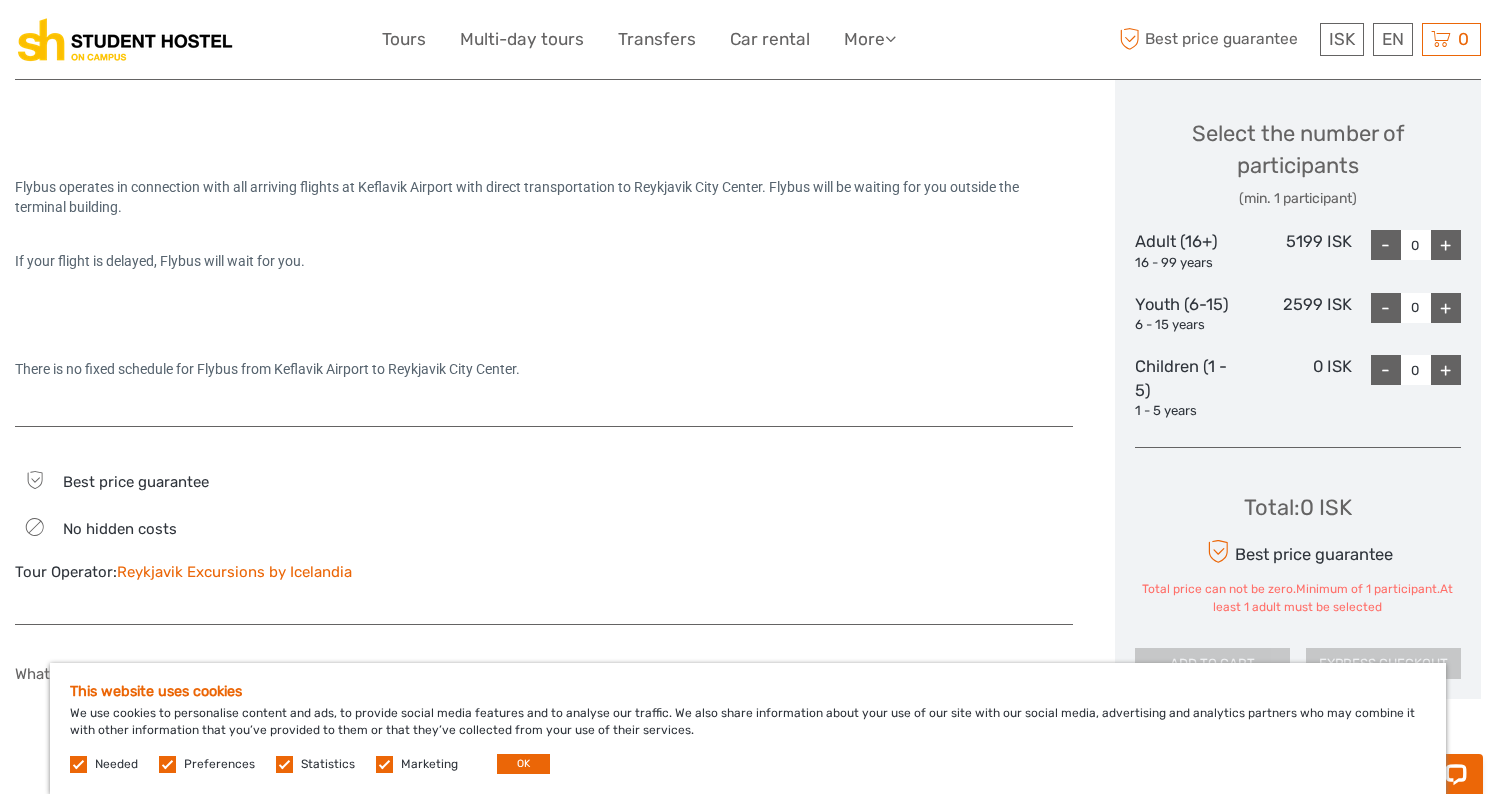 click on "+" at bounding box center [1446, 245] 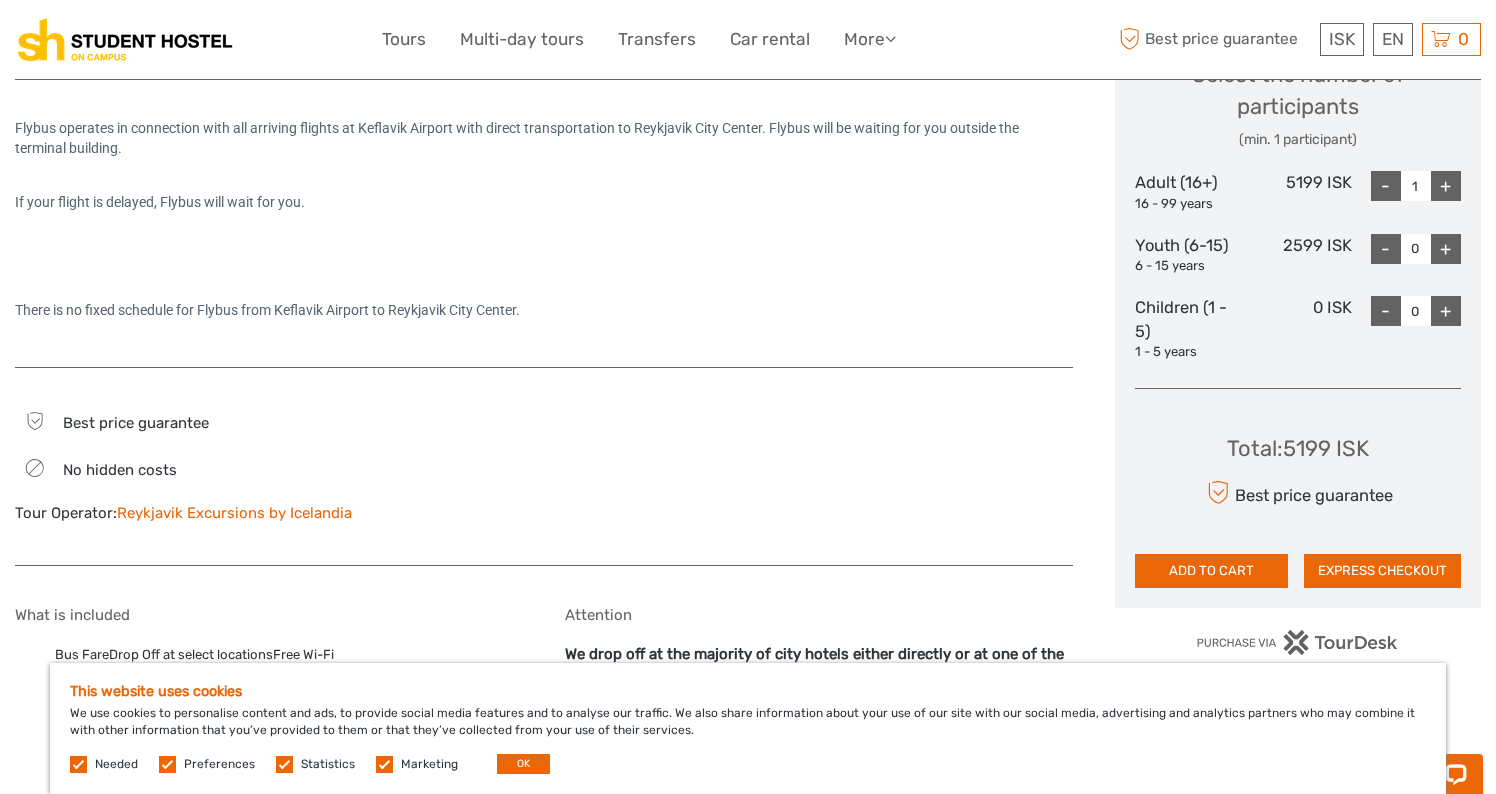 scroll, scrollTop: 932, scrollLeft: 0, axis: vertical 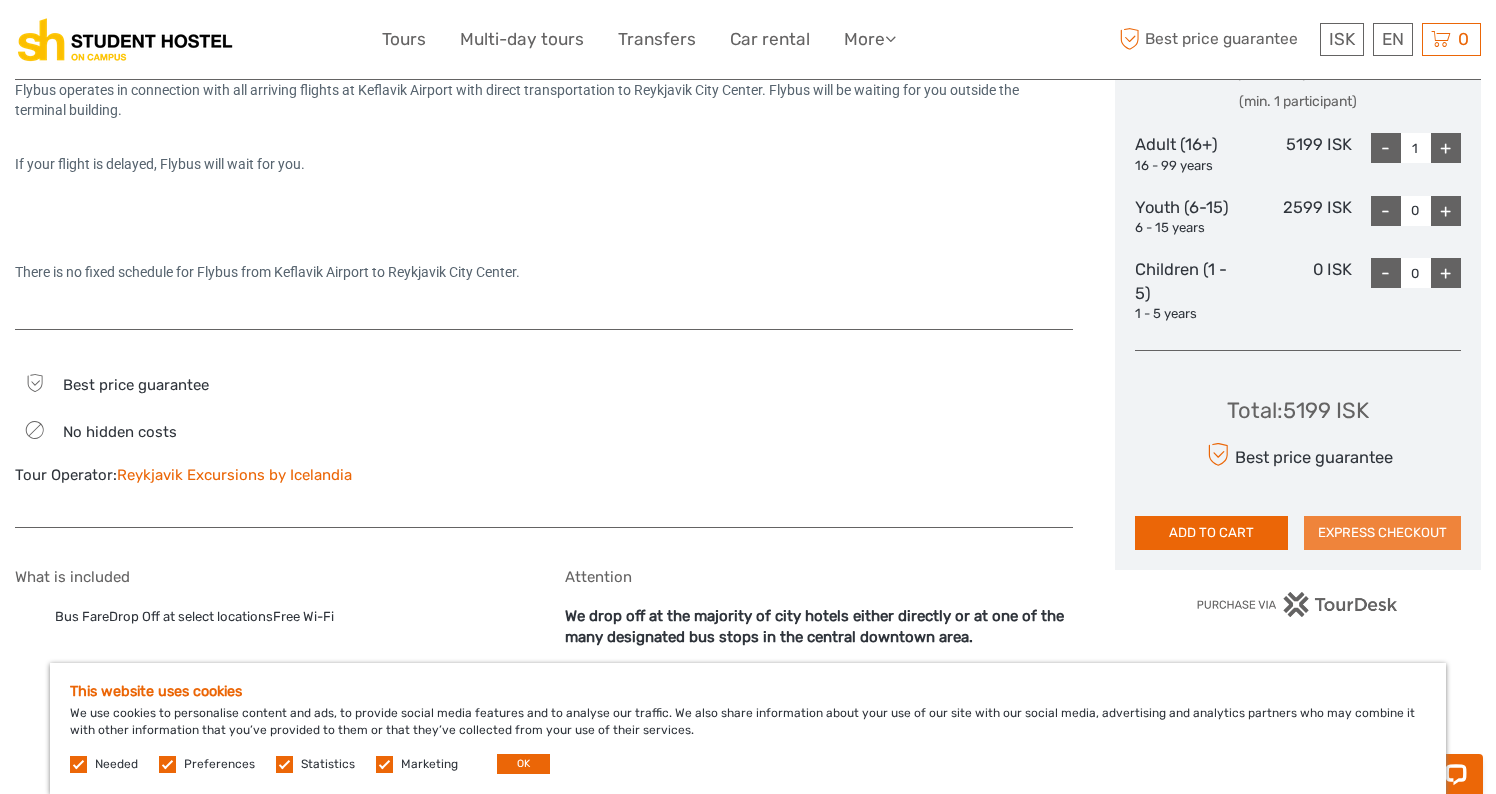 click on "EXPRESS CHECKOUT" at bounding box center [1382, 533] 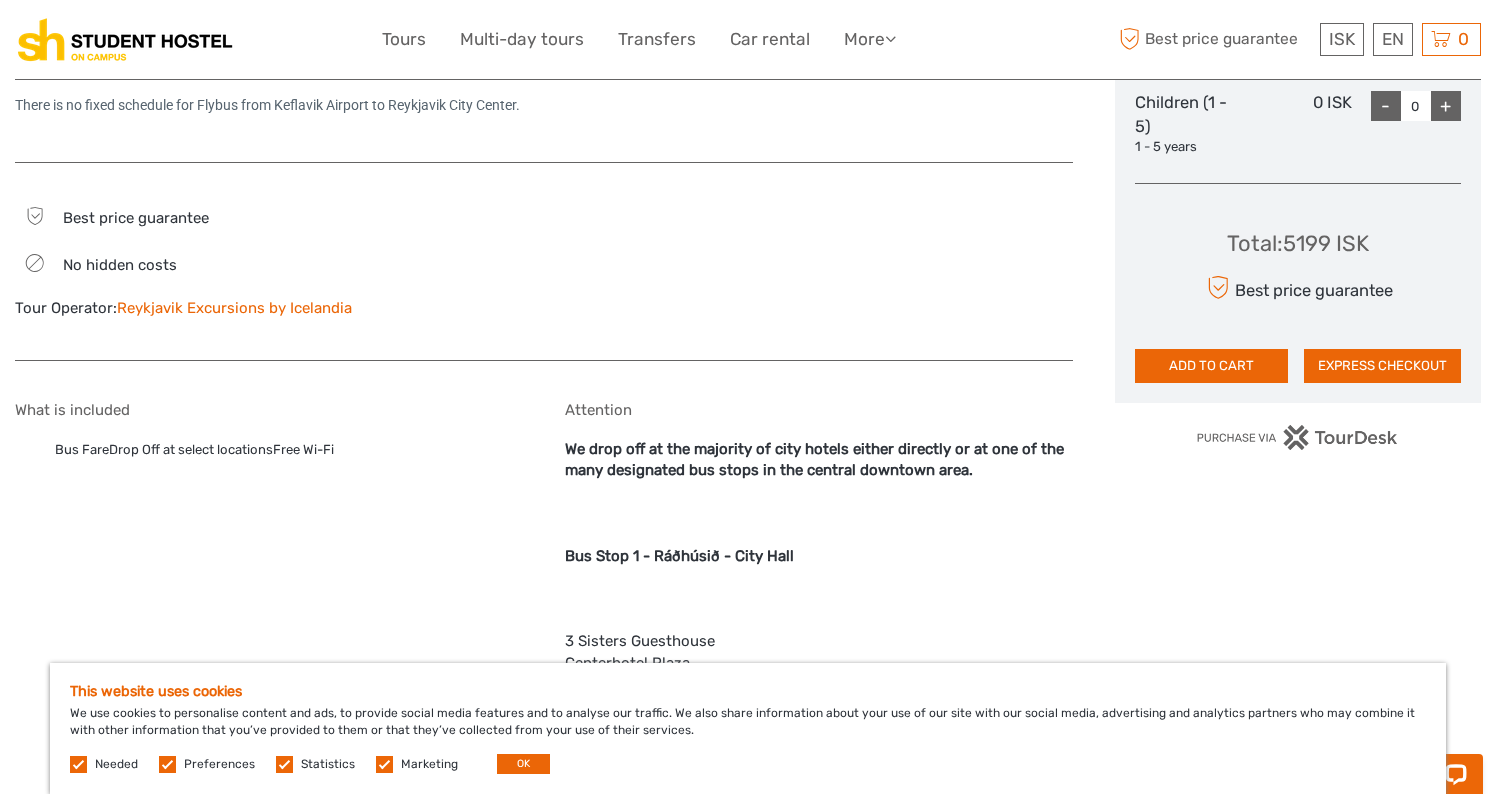 scroll, scrollTop: 1100, scrollLeft: 0, axis: vertical 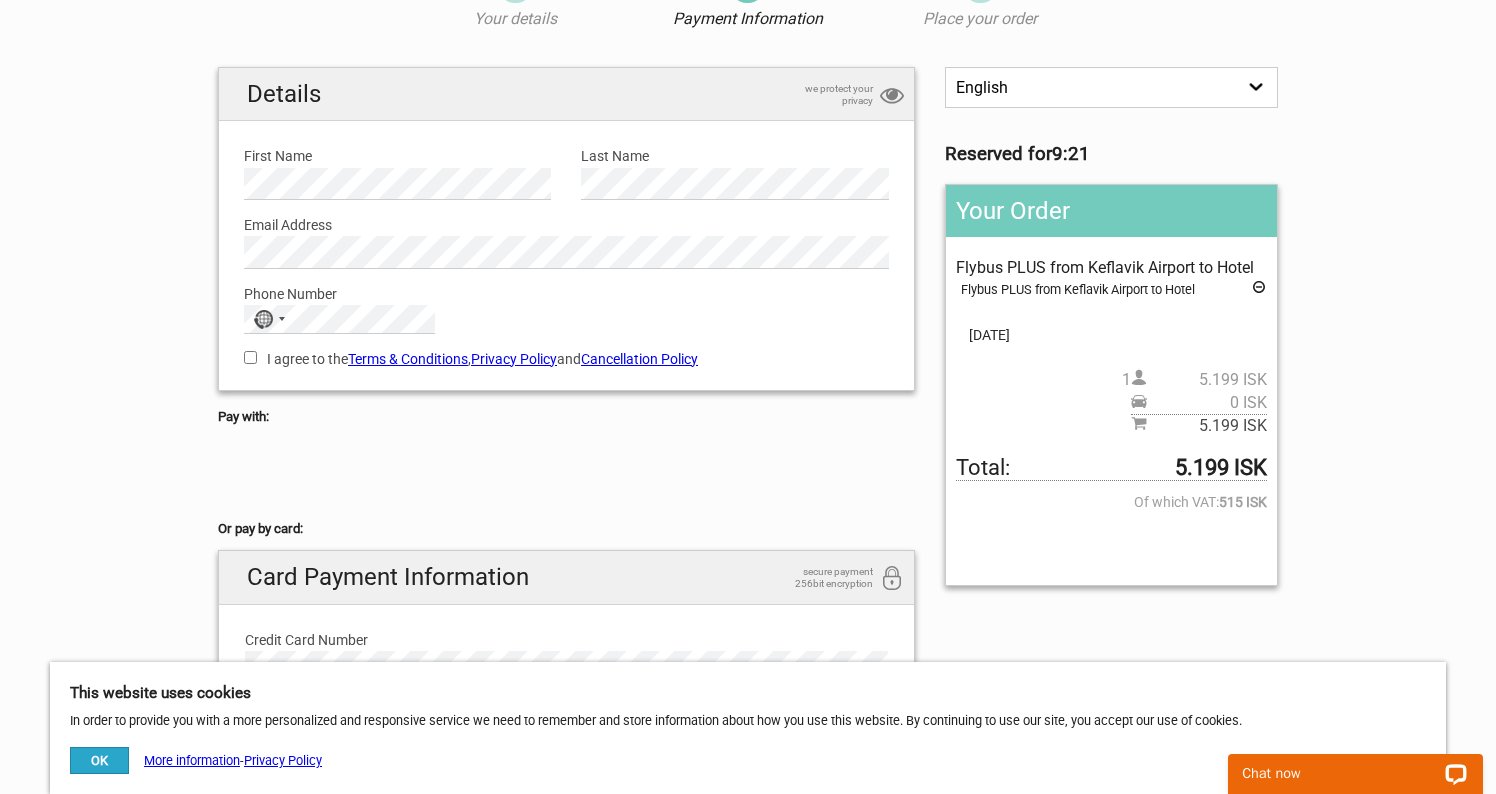 click on "Terms & Conditions" at bounding box center [408, 359] 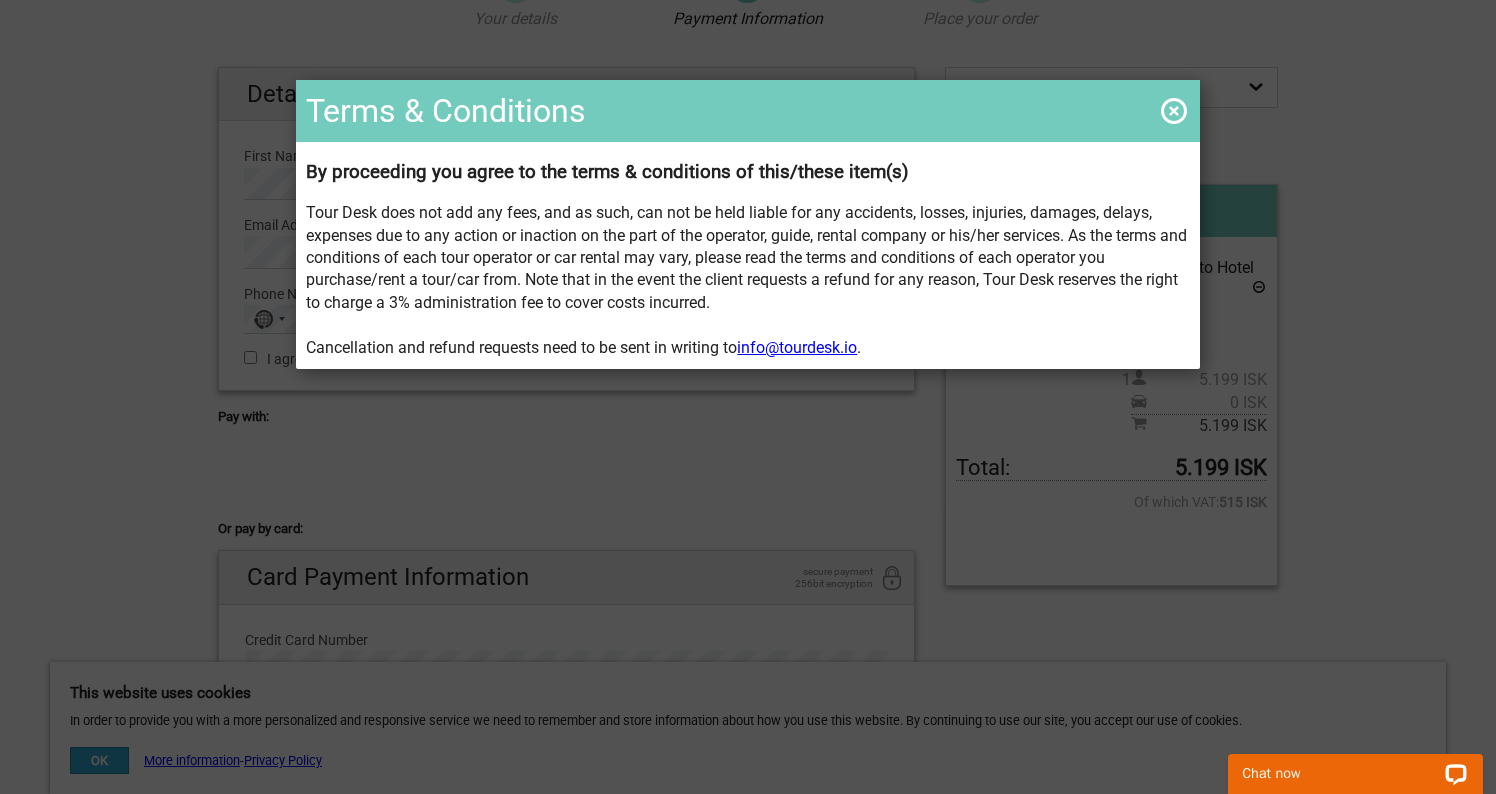 click at bounding box center [1174, 111] 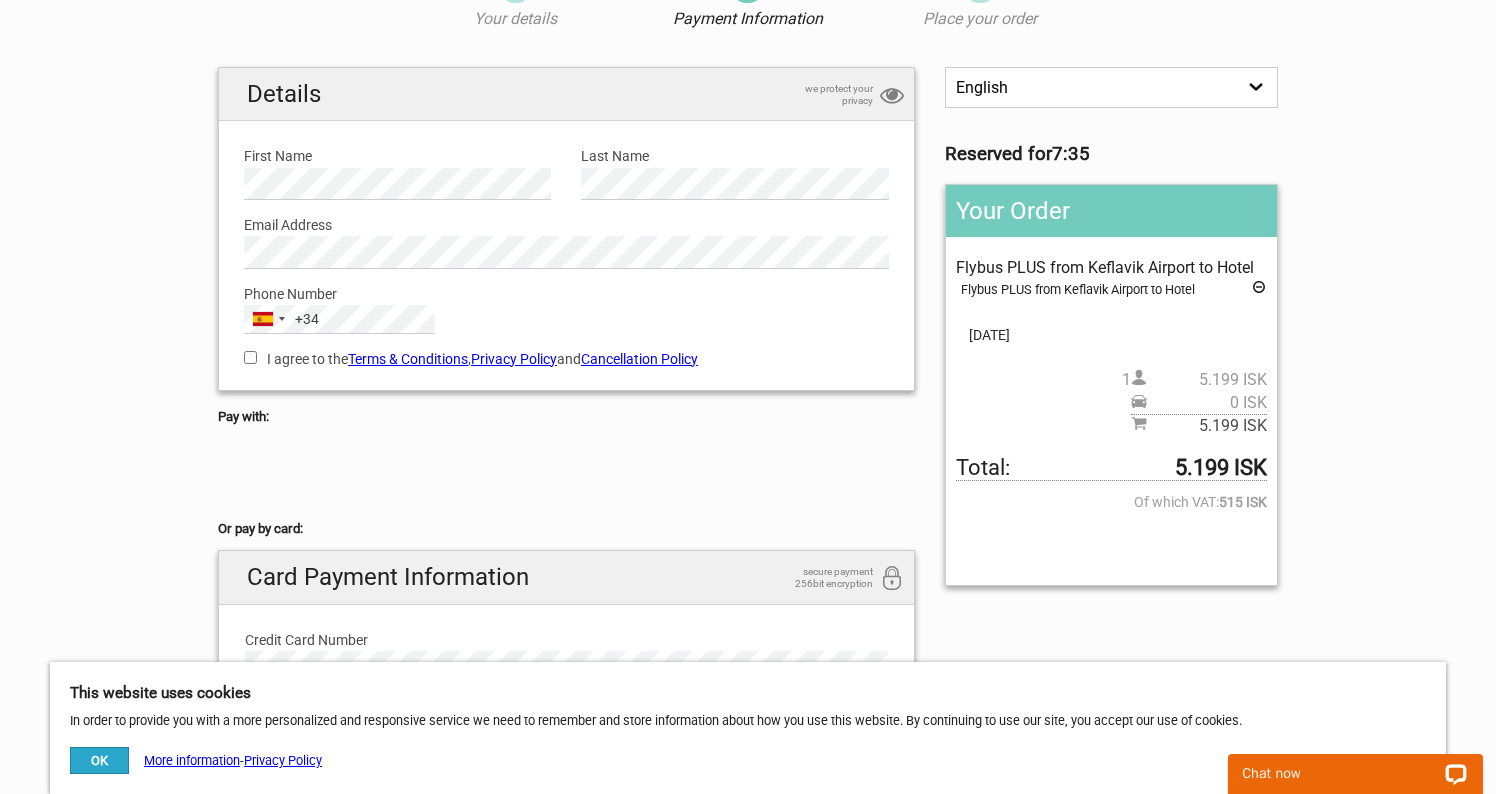 click on "I agree to the  Terms & Conditions ,  Privacy Policy  and  Cancellation Policy" at bounding box center [250, 357] 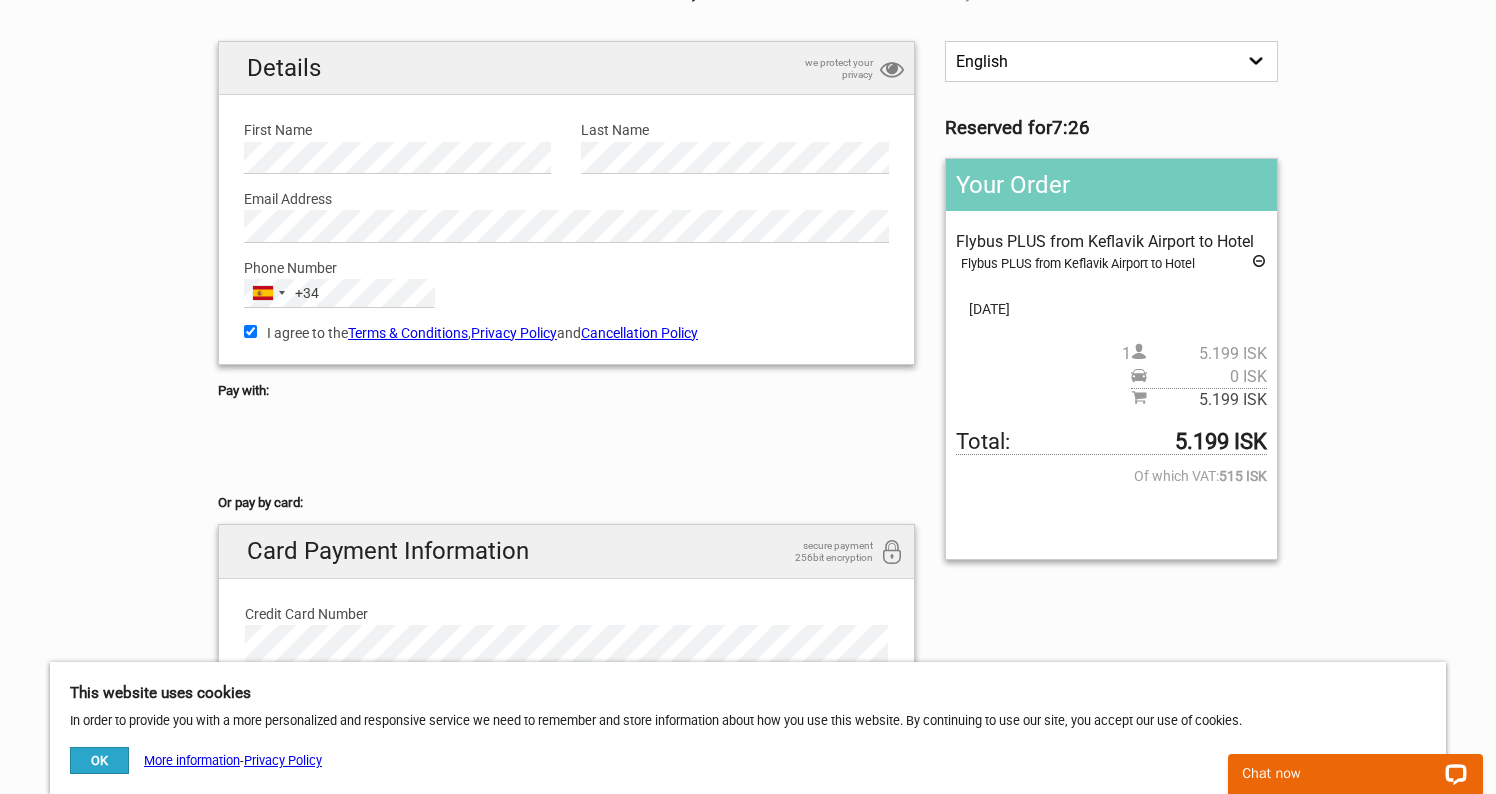scroll, scrollTop: 171, scrollLeft: 0, axis: vertical 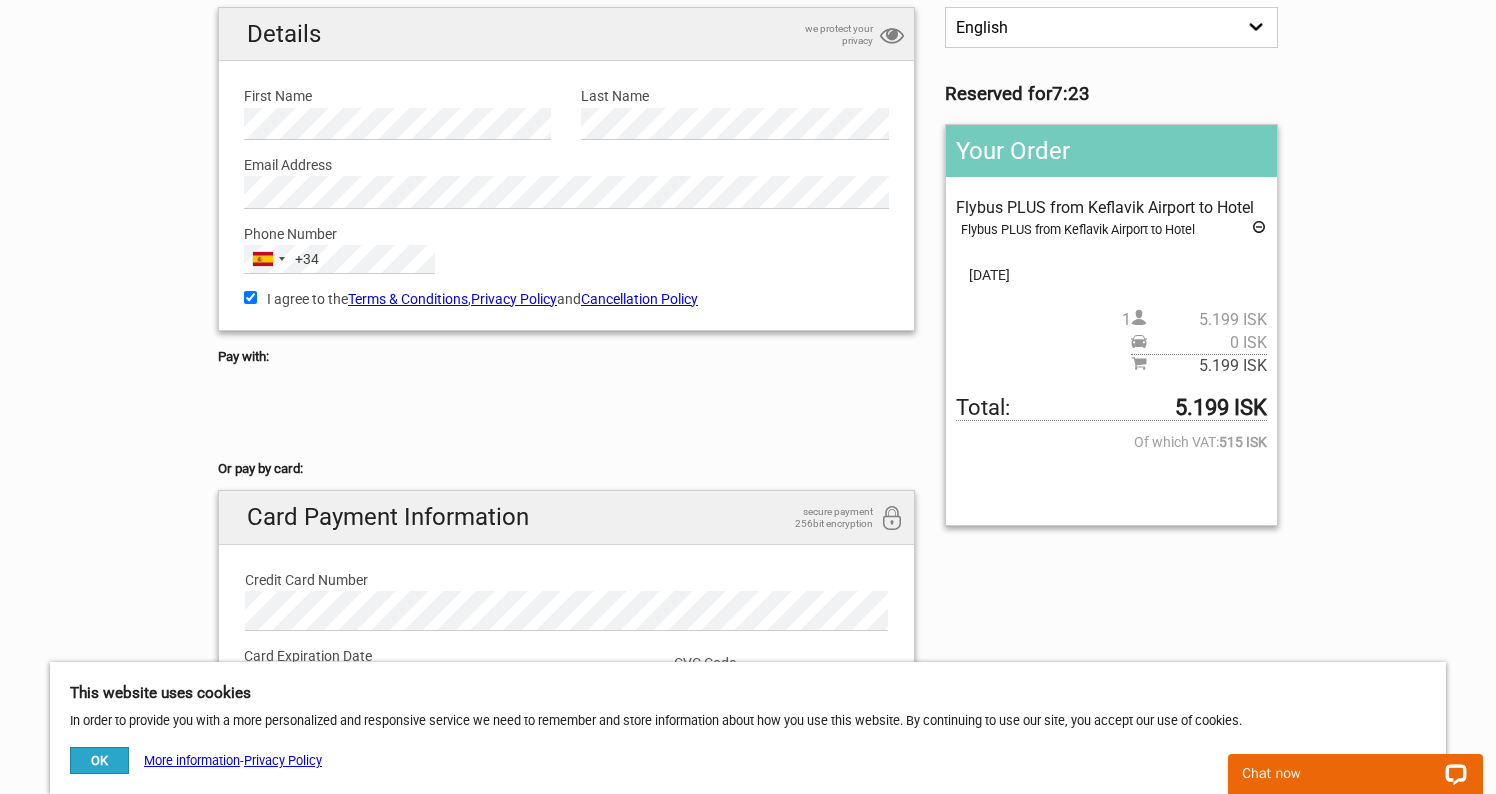 click at bounding box center (1259, 230) 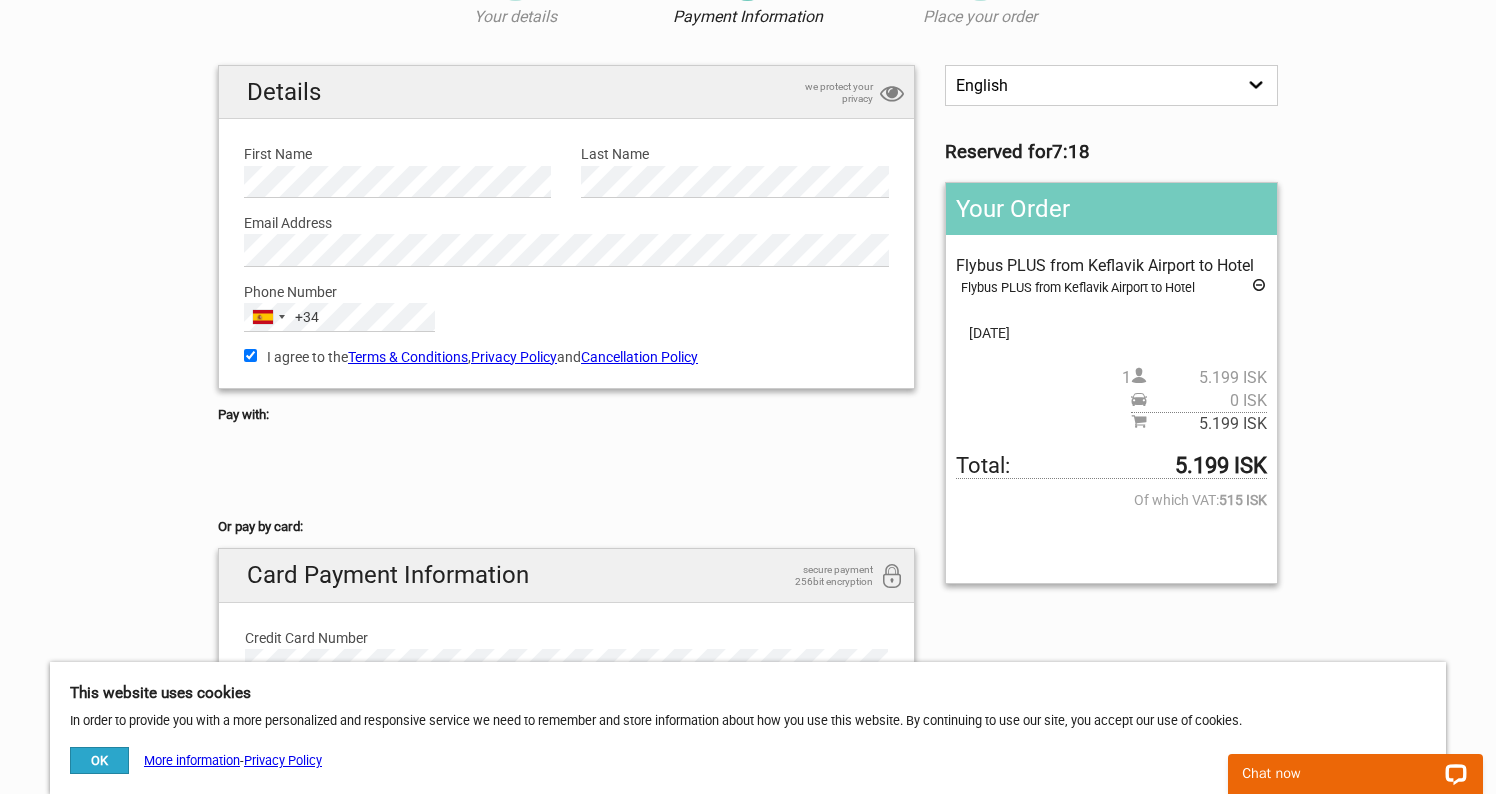 scroll, scrollTop: 79, scrollLeft: 0, axis: vertical 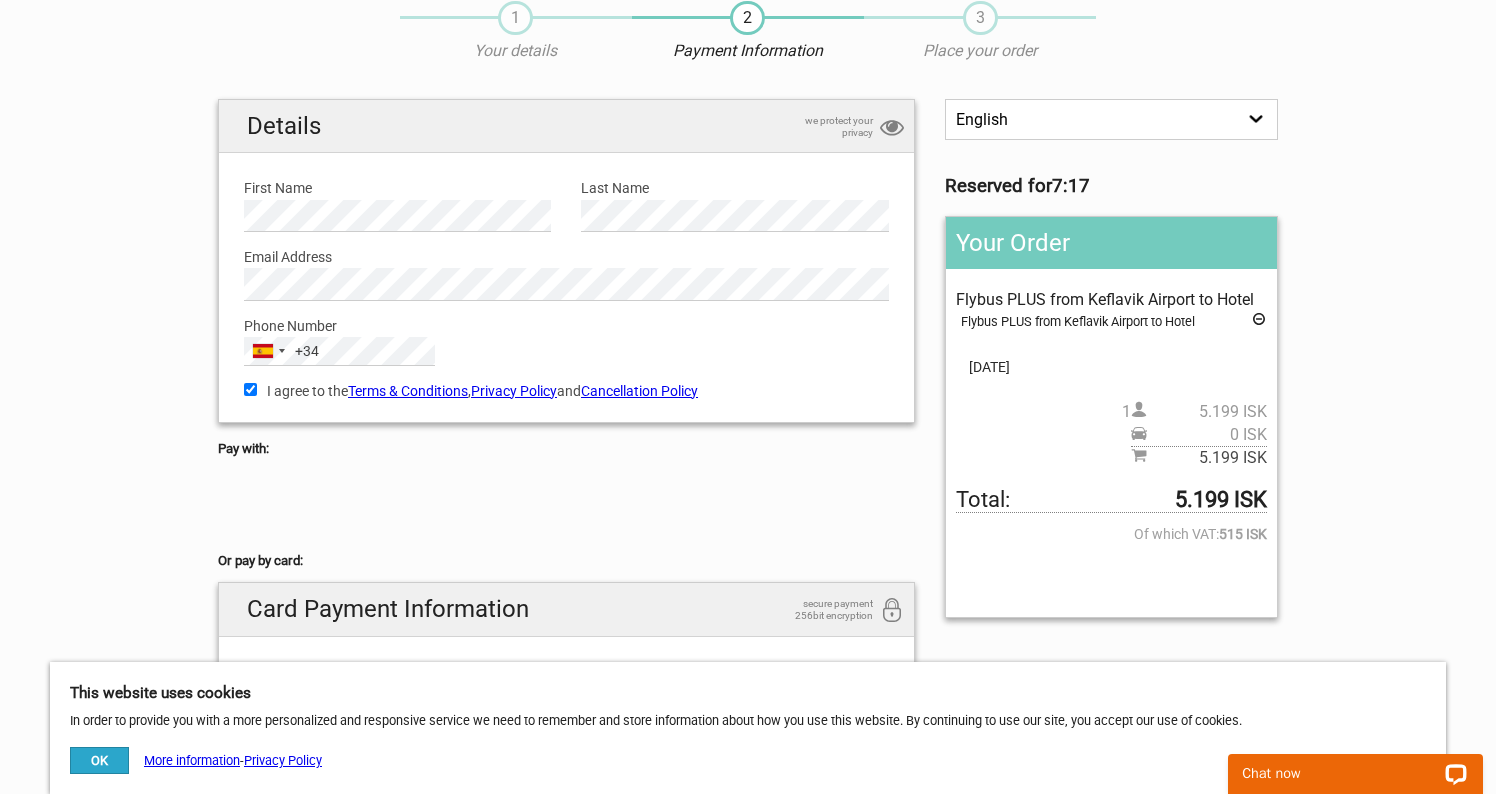 click on "English
Español
Deutsch" at bounding box center [1111, 119] 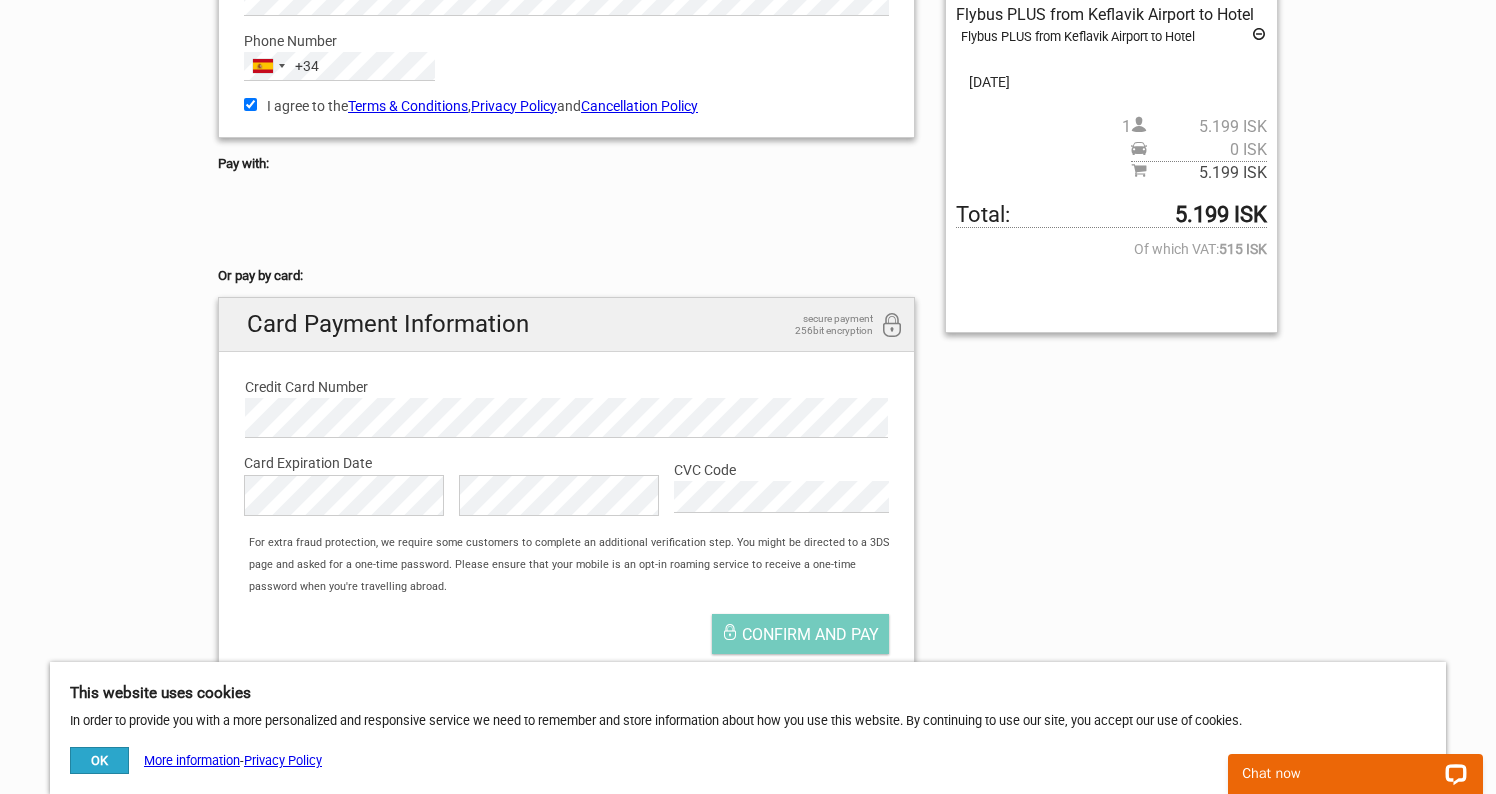 scroll, scrollTop: 0, scrollLeft: 0, axis: both 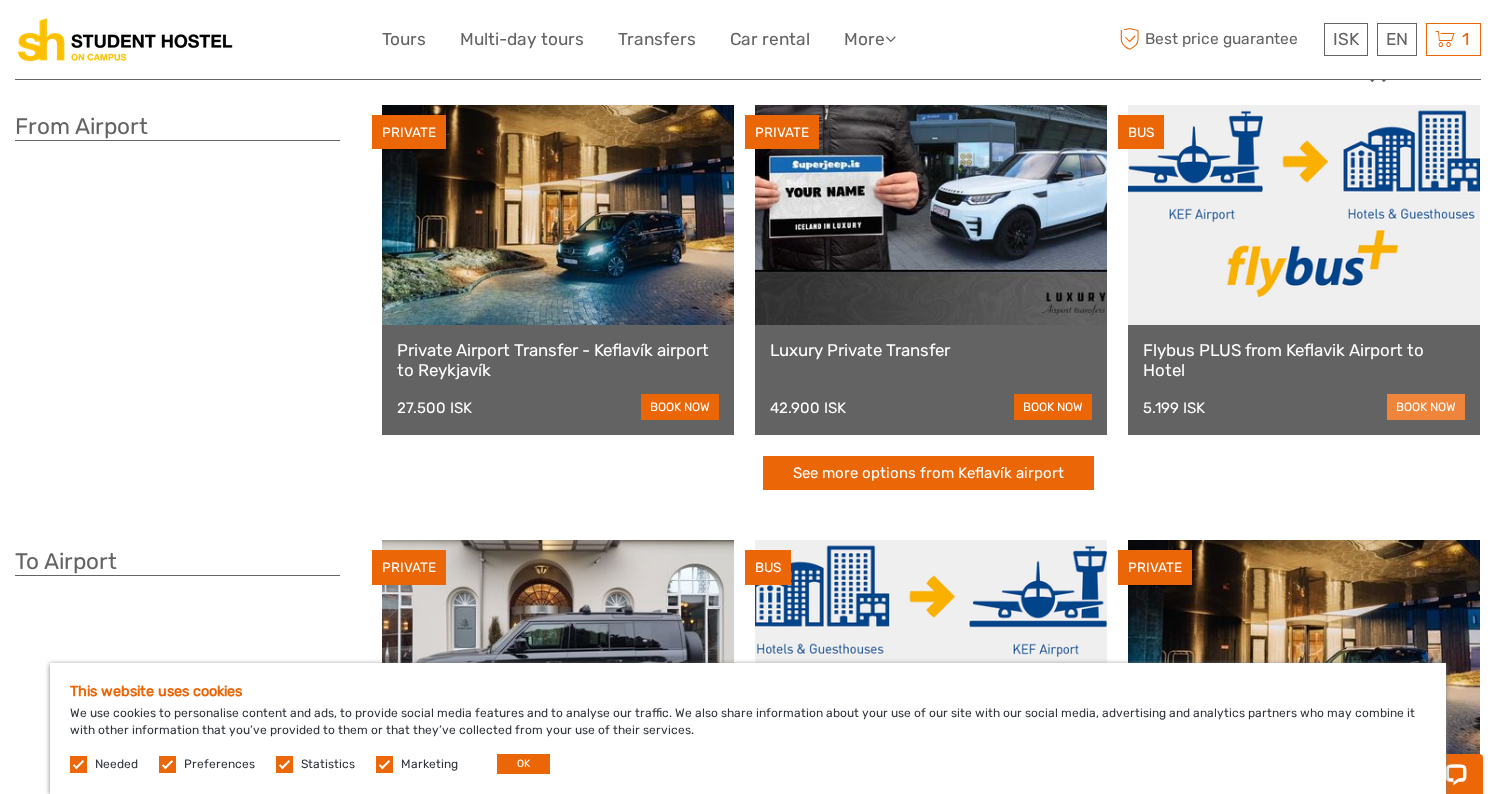 click on "book now" at bounding box center [1426, 407] 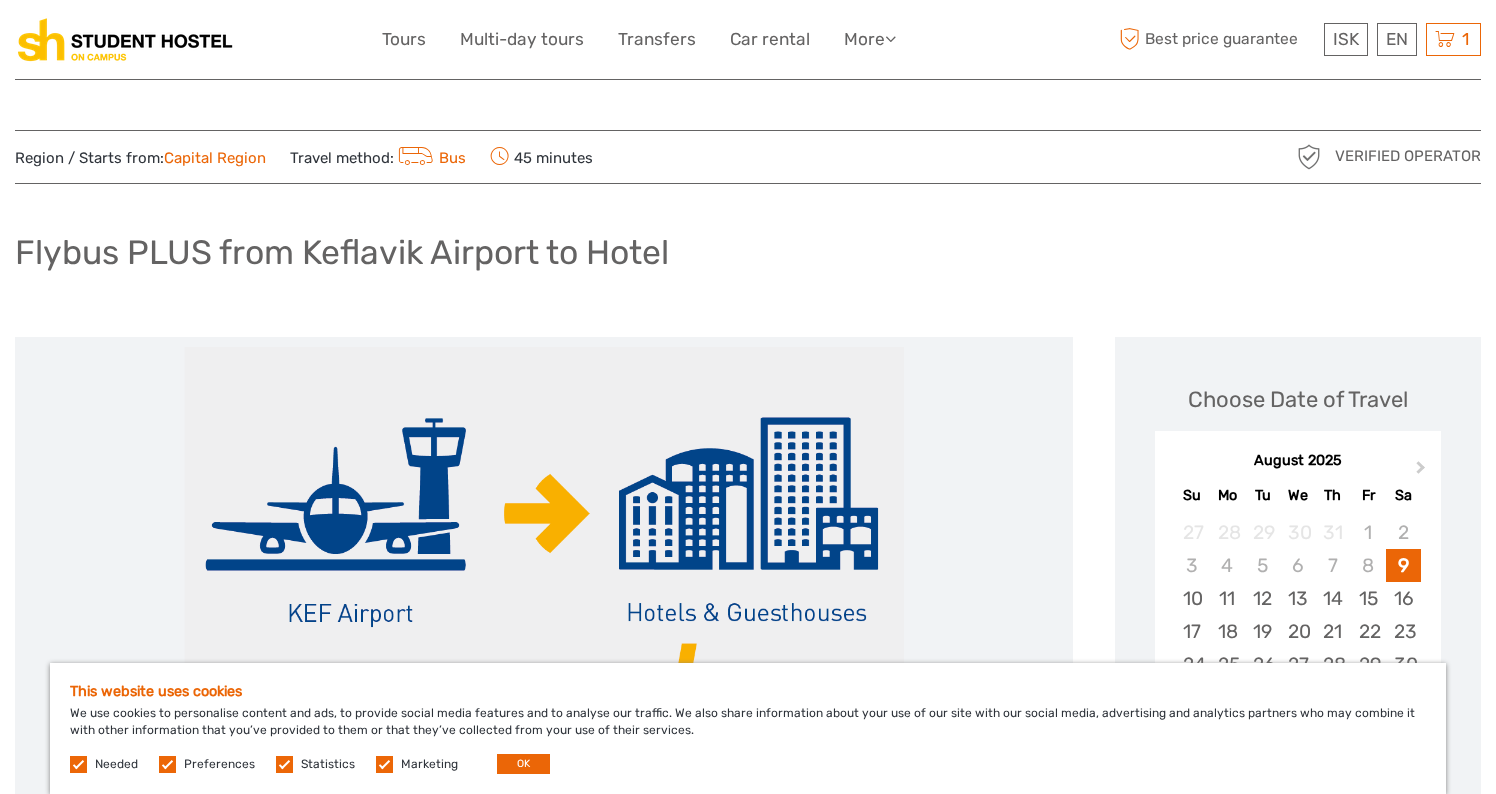 scroll, scrollTop: 114, scrollLeft: 0, axis: vertical 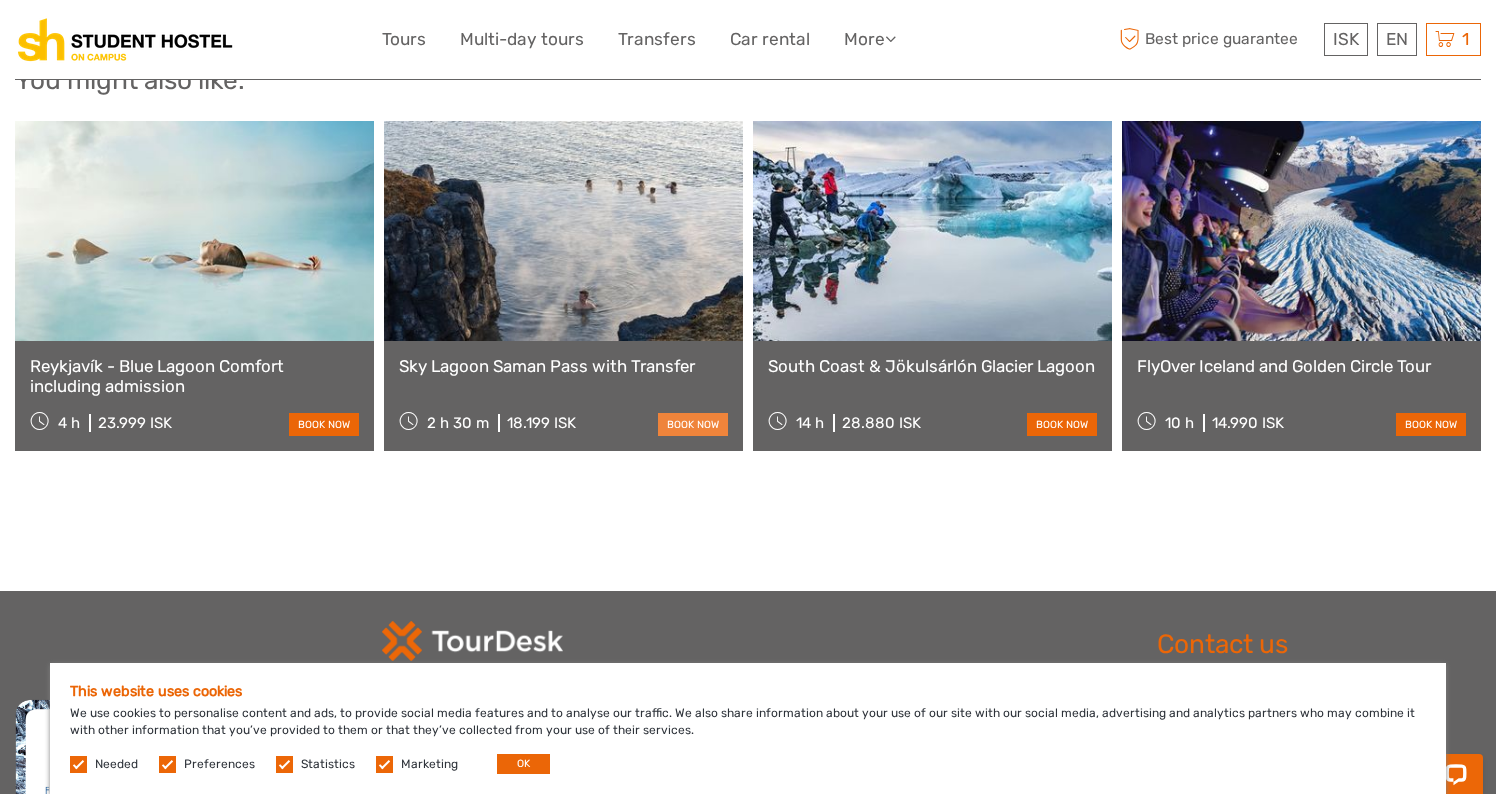 click on "book now" at bounding box center [693, 424] 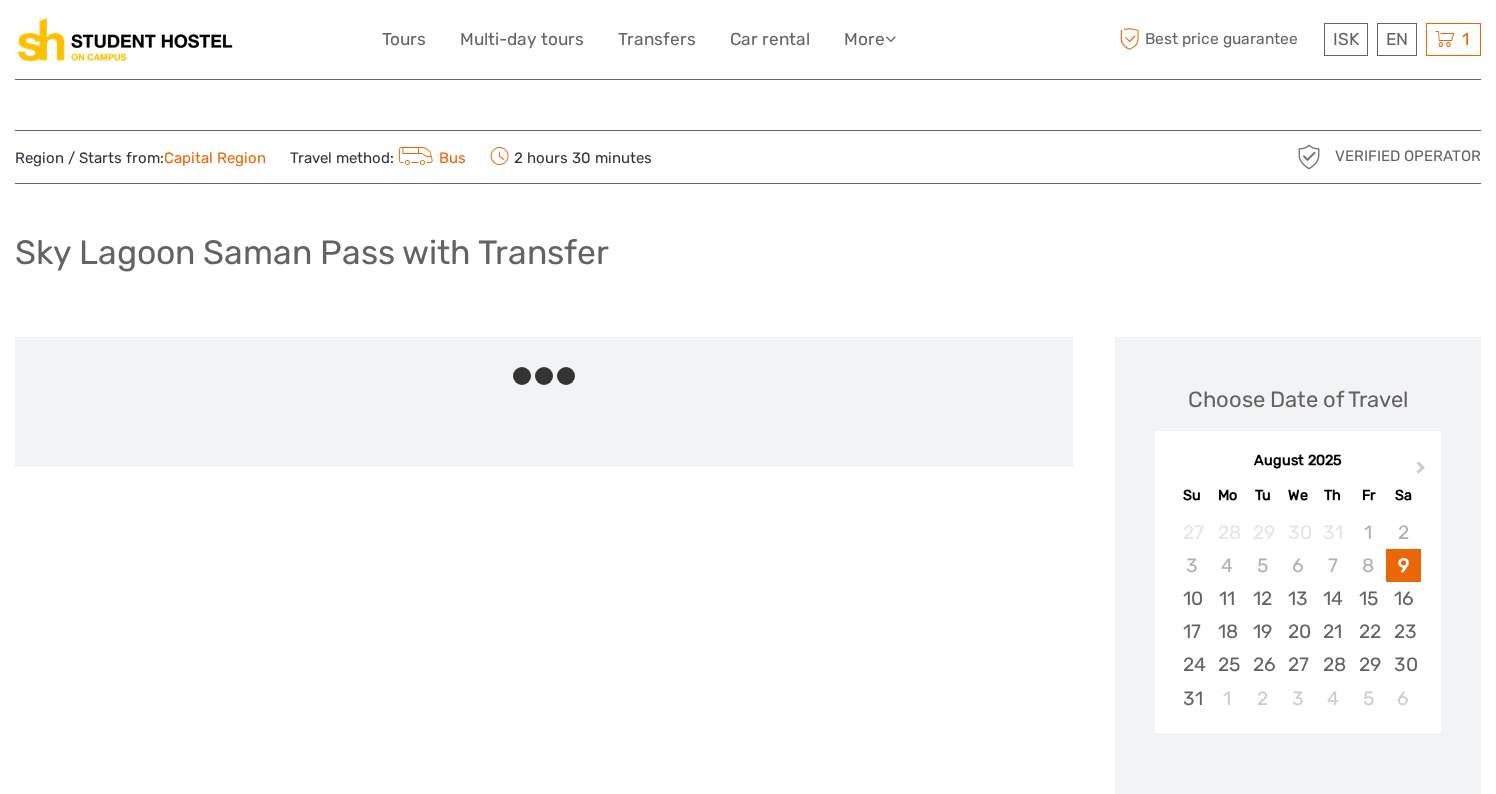 scroll, scrollTop: 0, scrollLeft: 0, axis: both 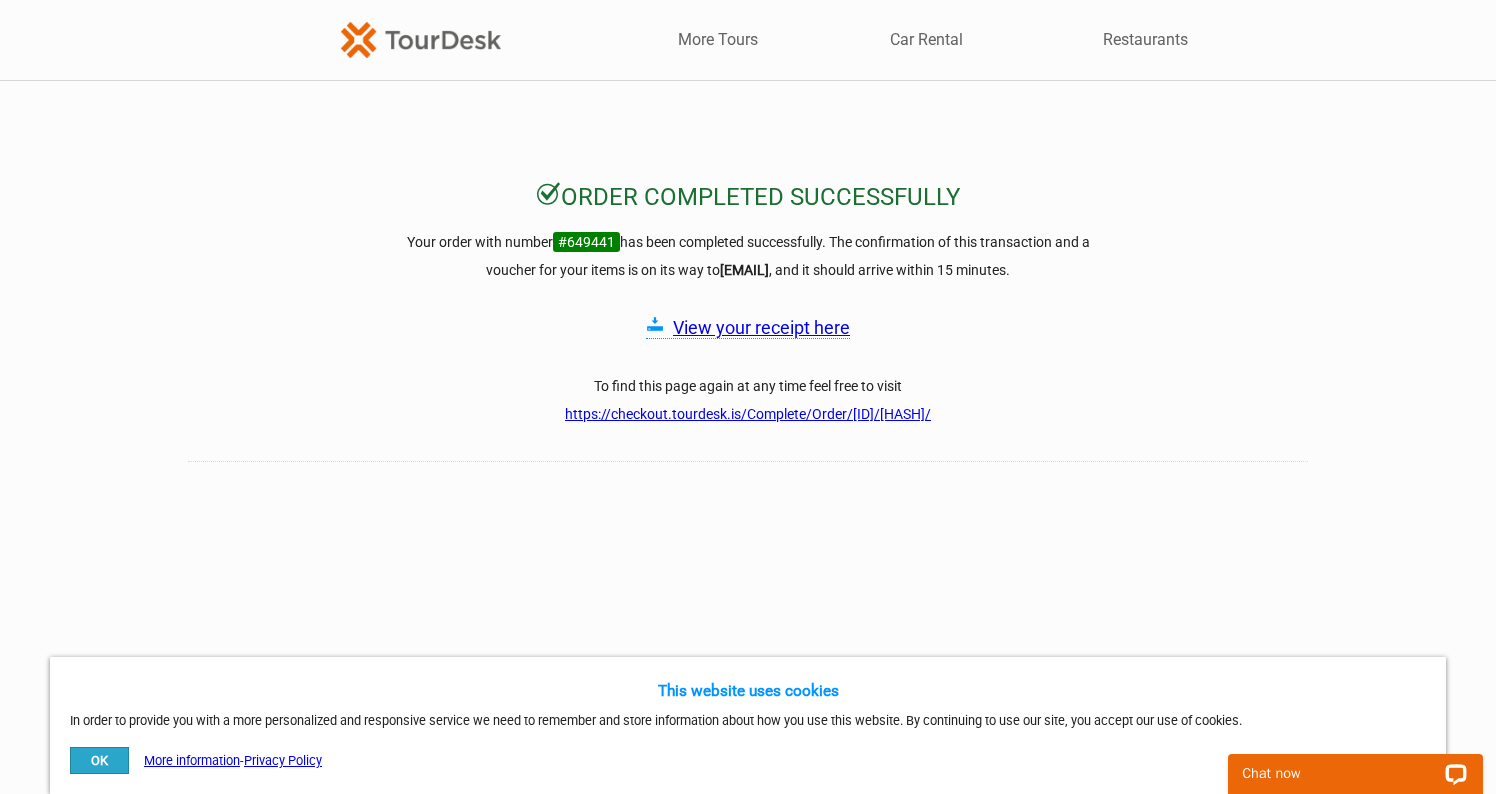 click on "View your receipt here" at bounding box center [761, 327] 